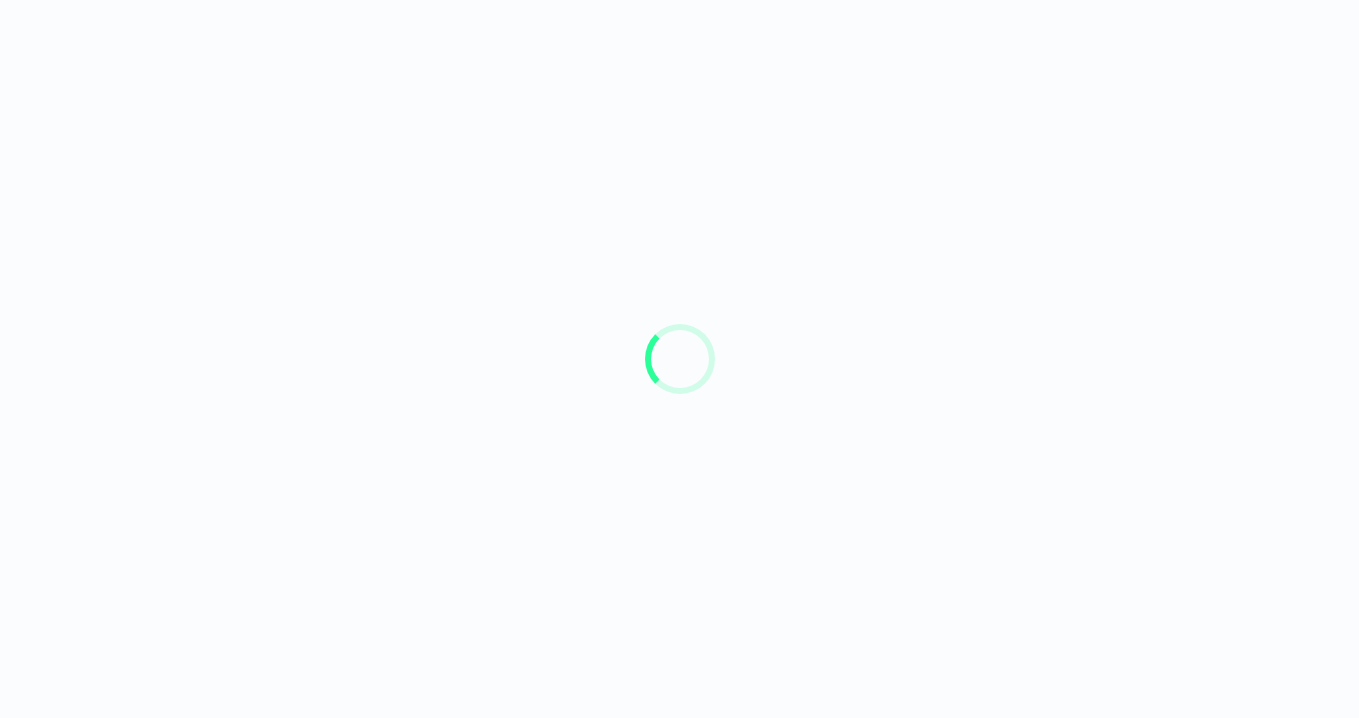 scroll, scrollTop: 0, scrollLeft: 0, axis: both 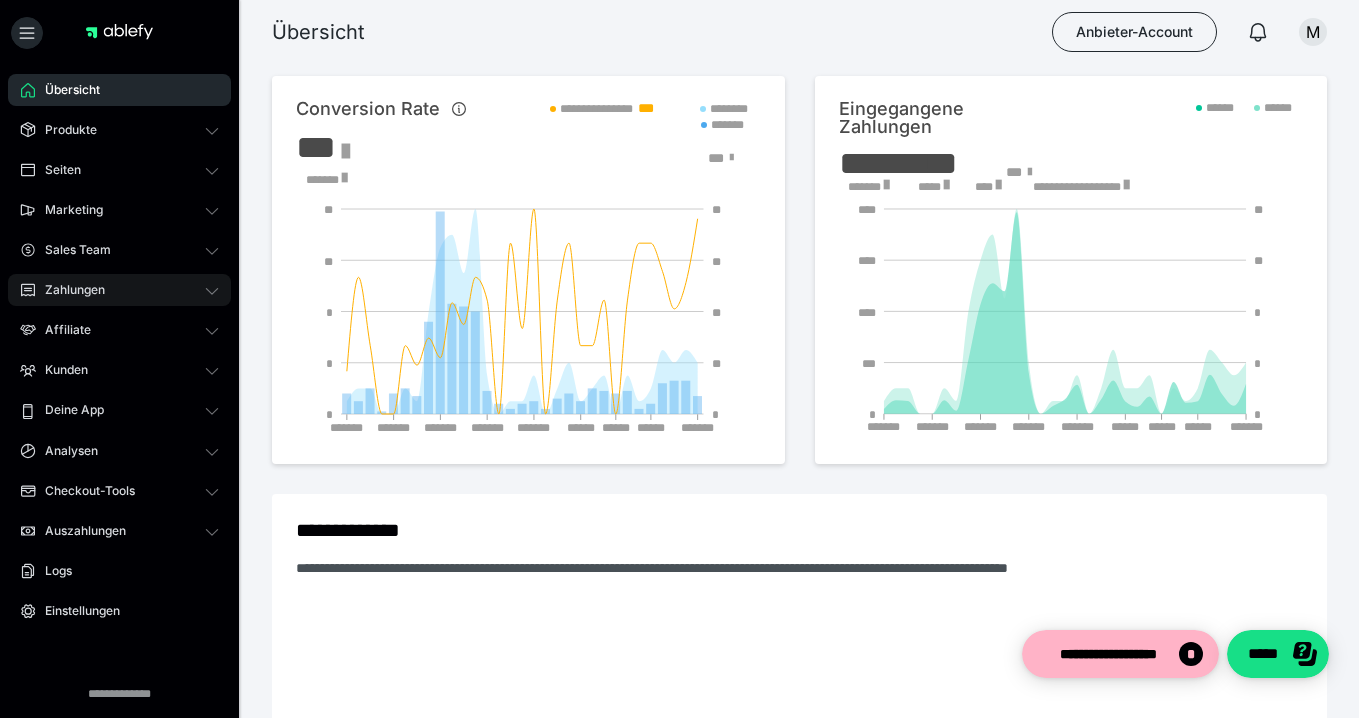 click on "Zahlungen" at bounding box center (68, 290) 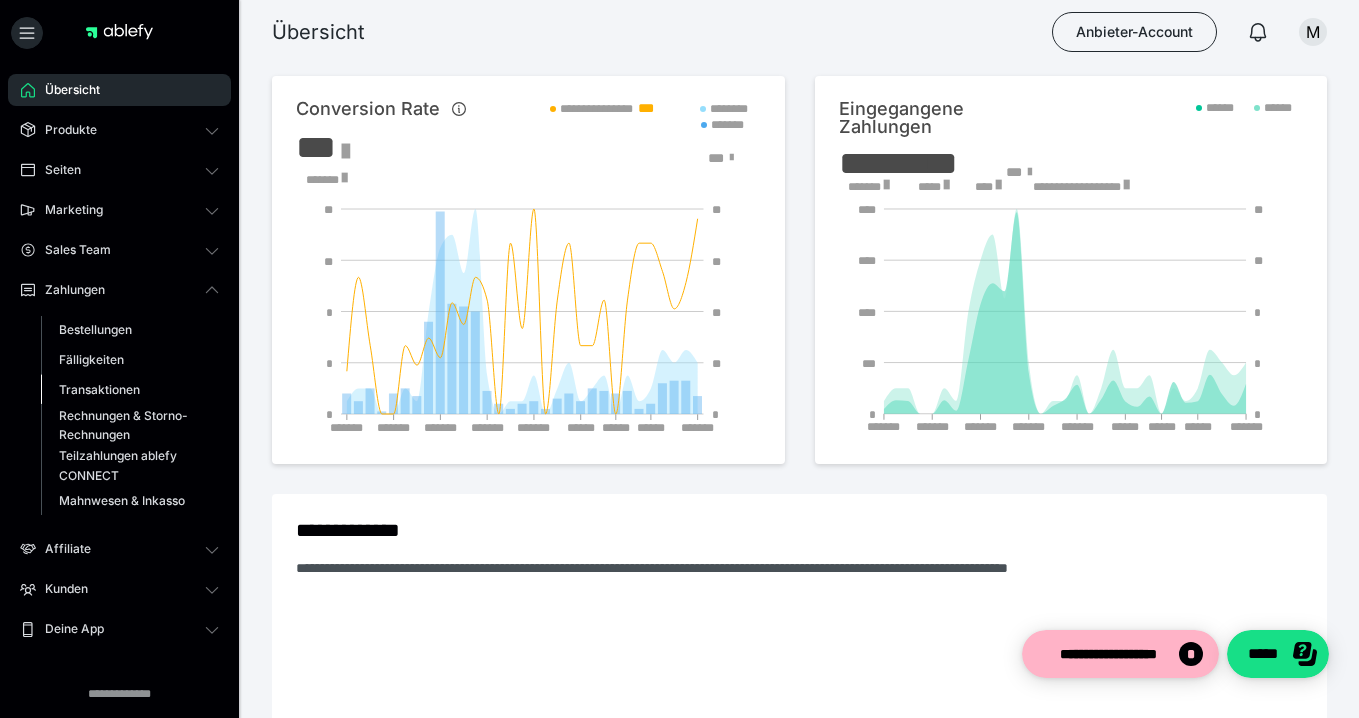 click on "Transaktionen" at bounding box center (99, 389) 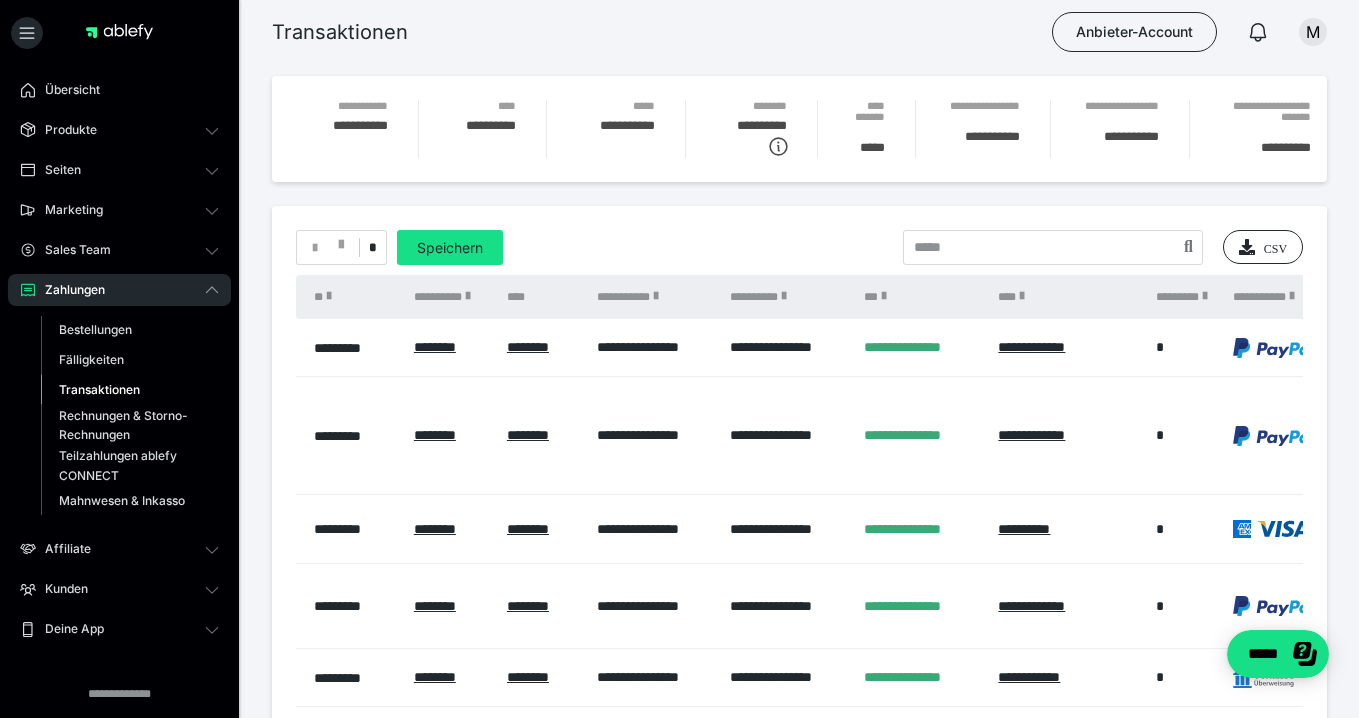 click on "**********" at bounding box center [654, 348] 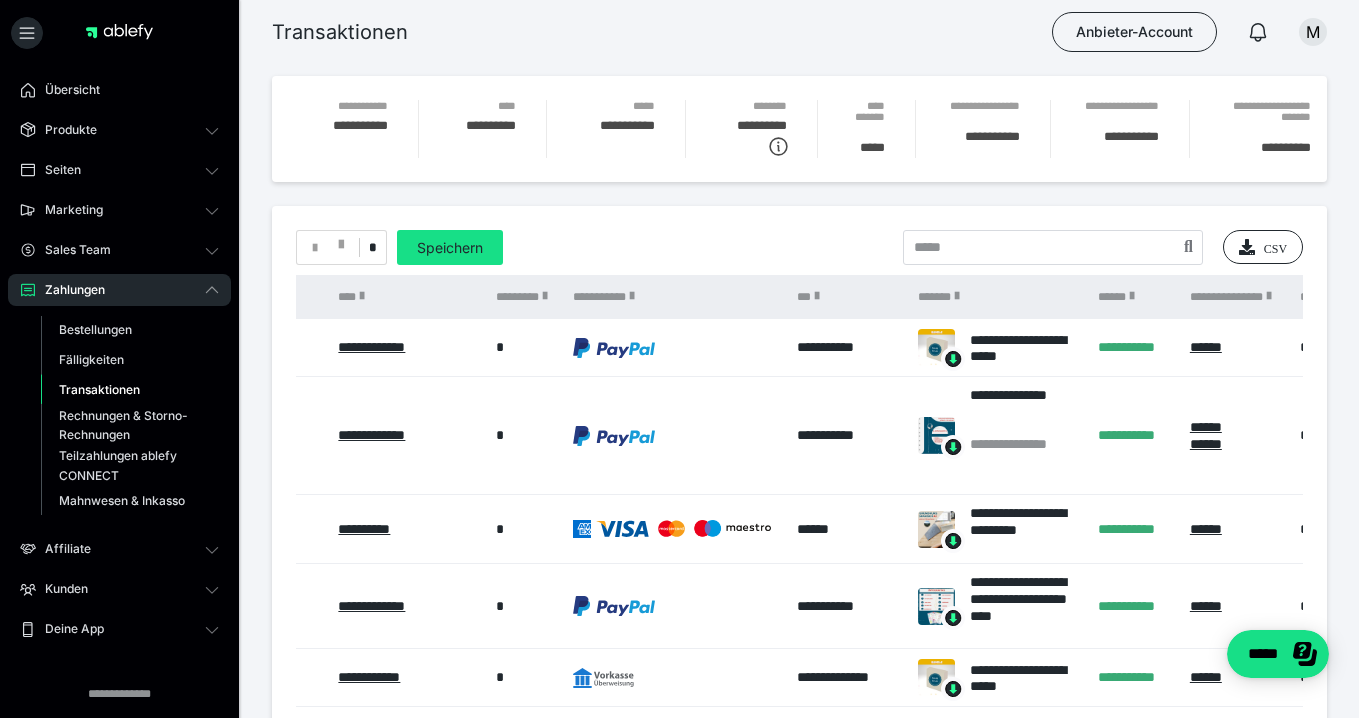 scroll, scrollTop: 0, scrollLeft: 661, axis: horizontal 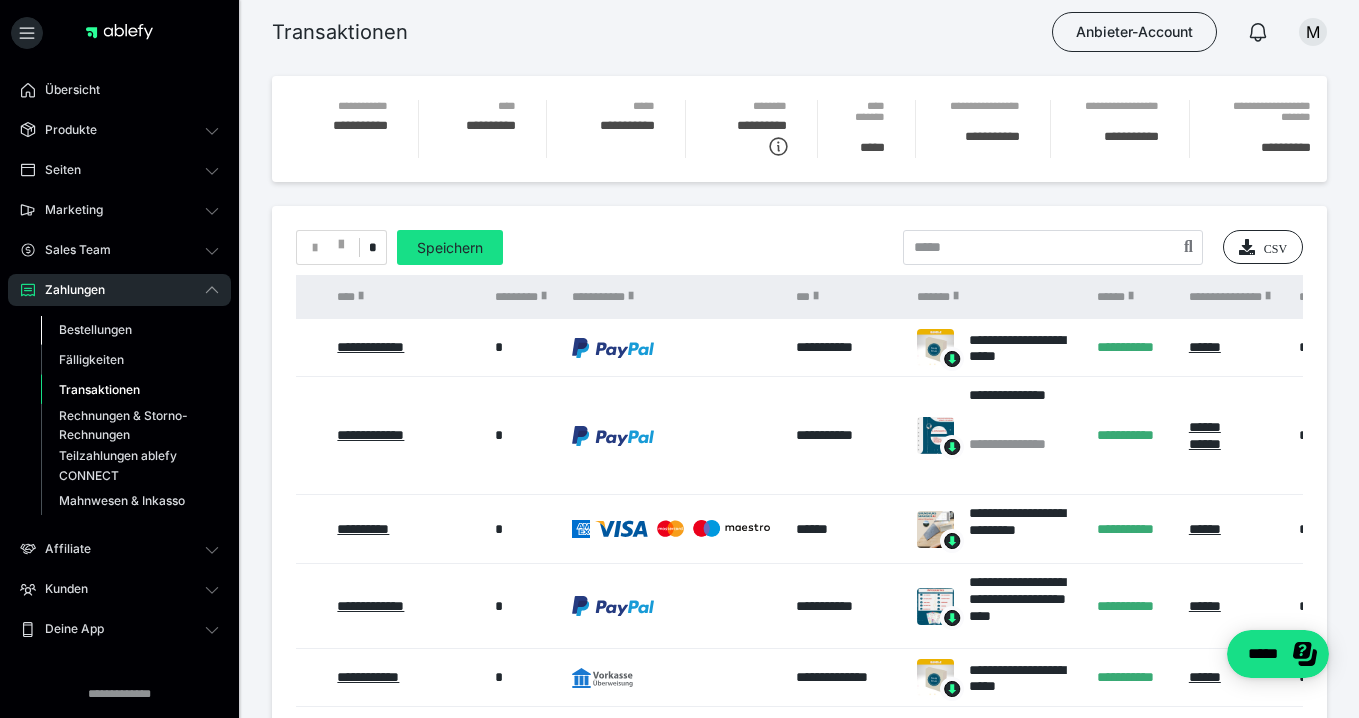 click on "Bestellungen" at bounding box center [95, 329] 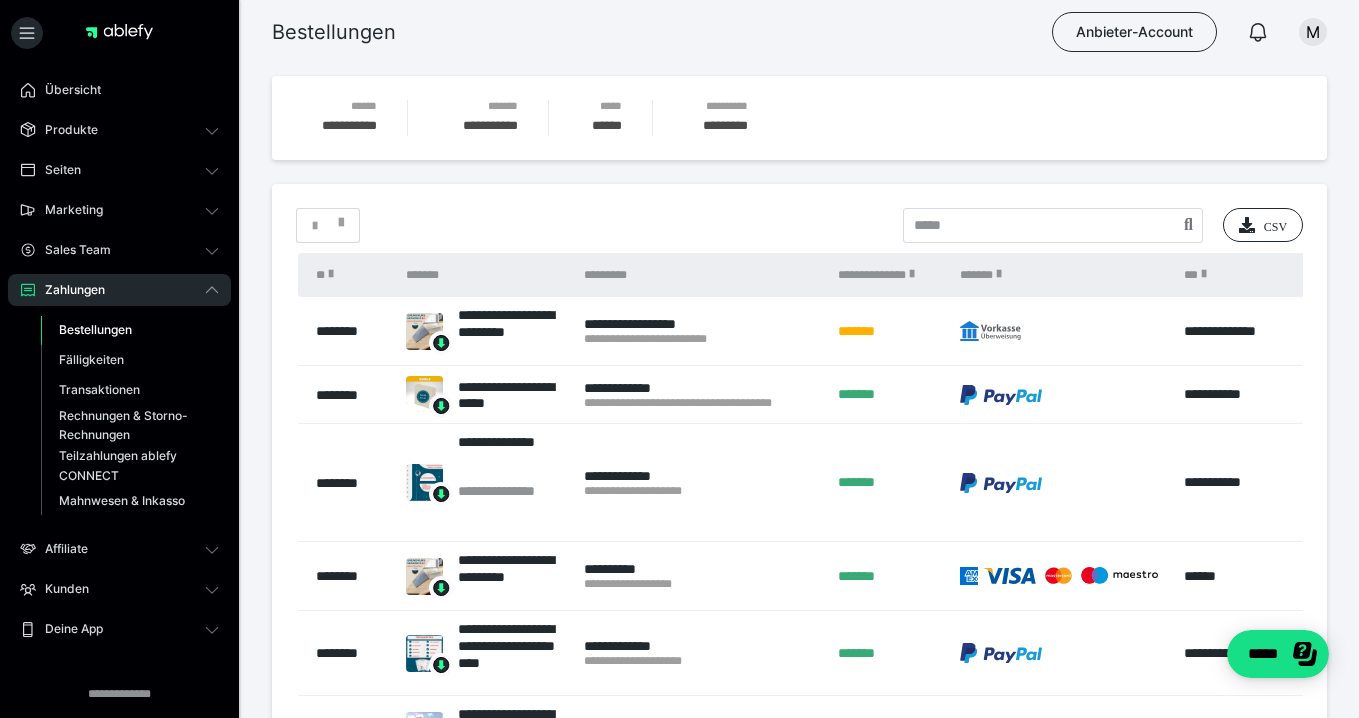 click on "**********" at bounding box center [701, 331] 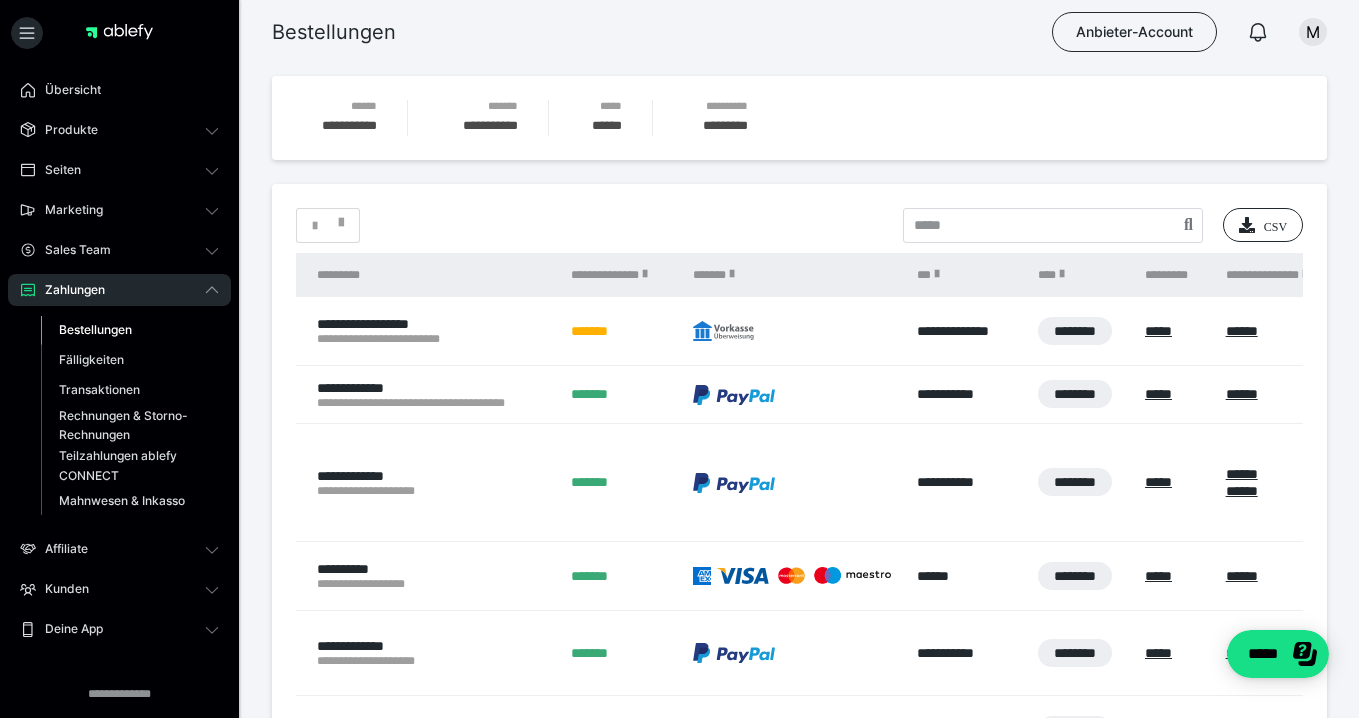 scroll, scrollTop: 0, scrollLeft: 268, axis: horizontal 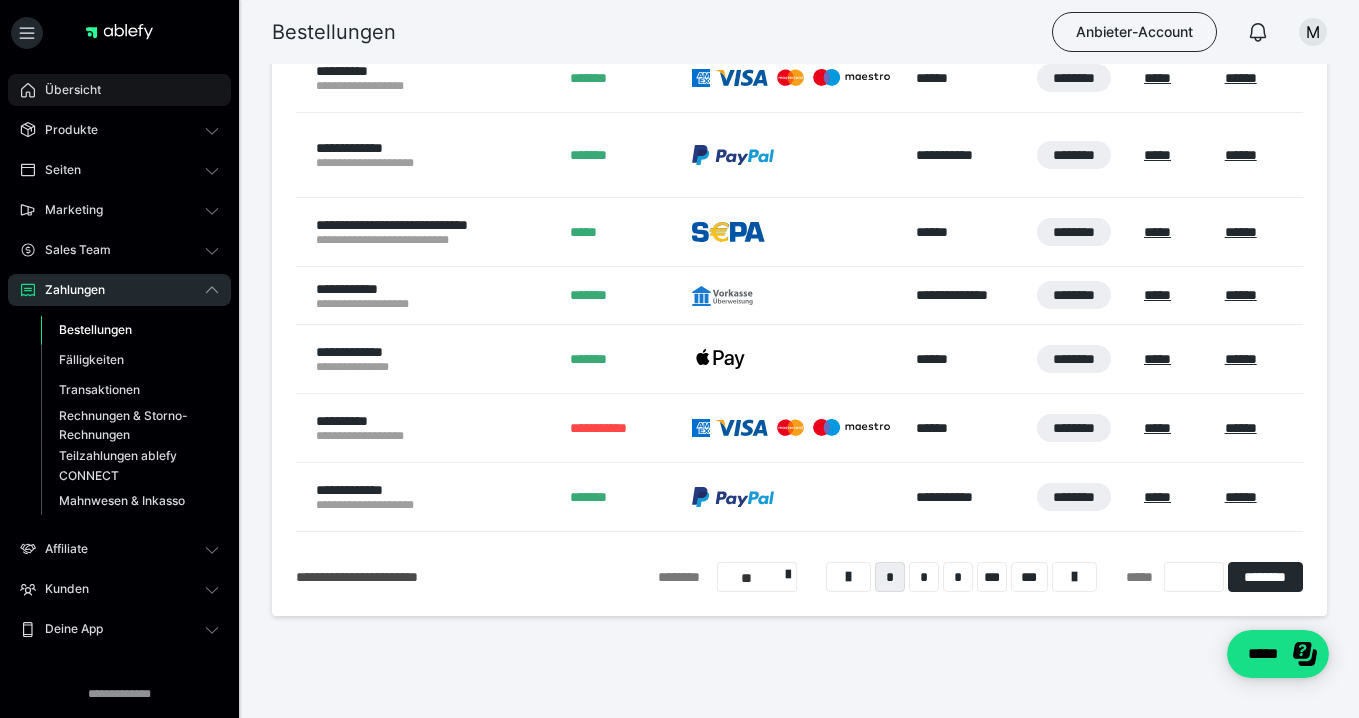 click on "Übersicht" at bounding box center (119, 90) 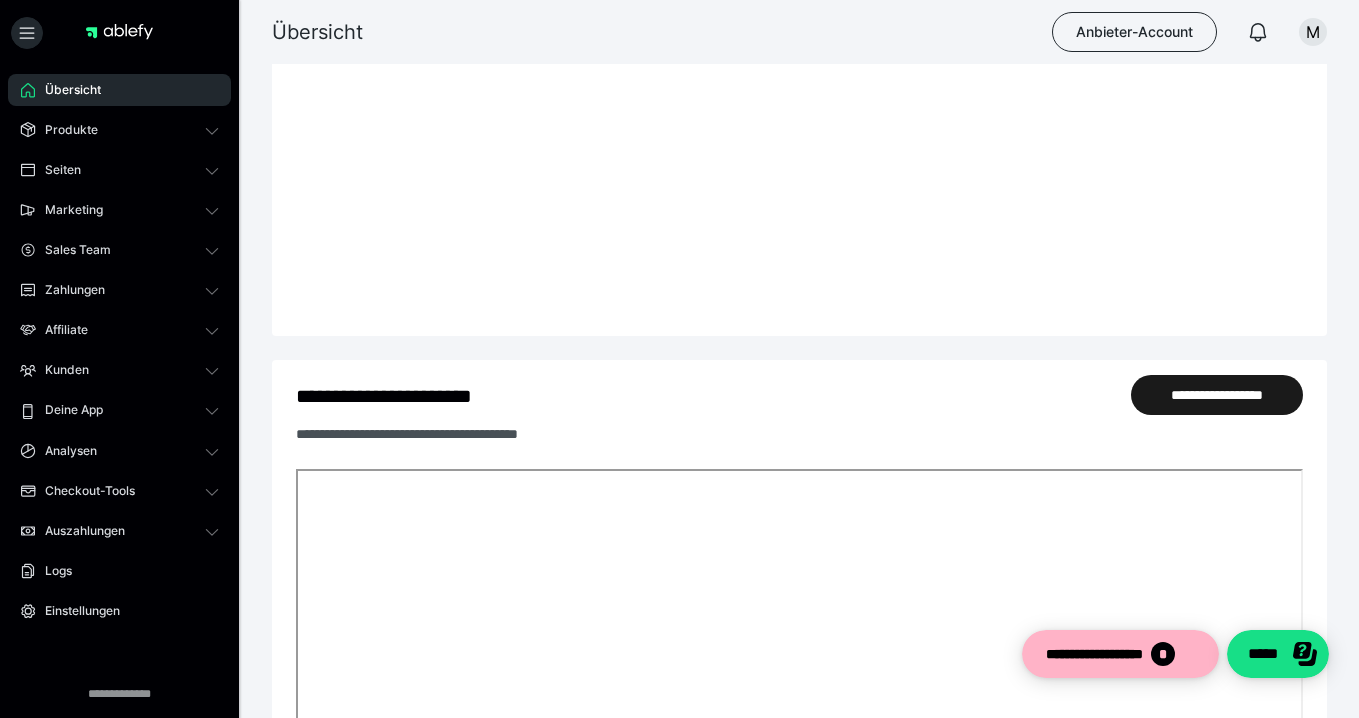 scroll, scrollTop: 0, scrollLeft: 0, axis: both 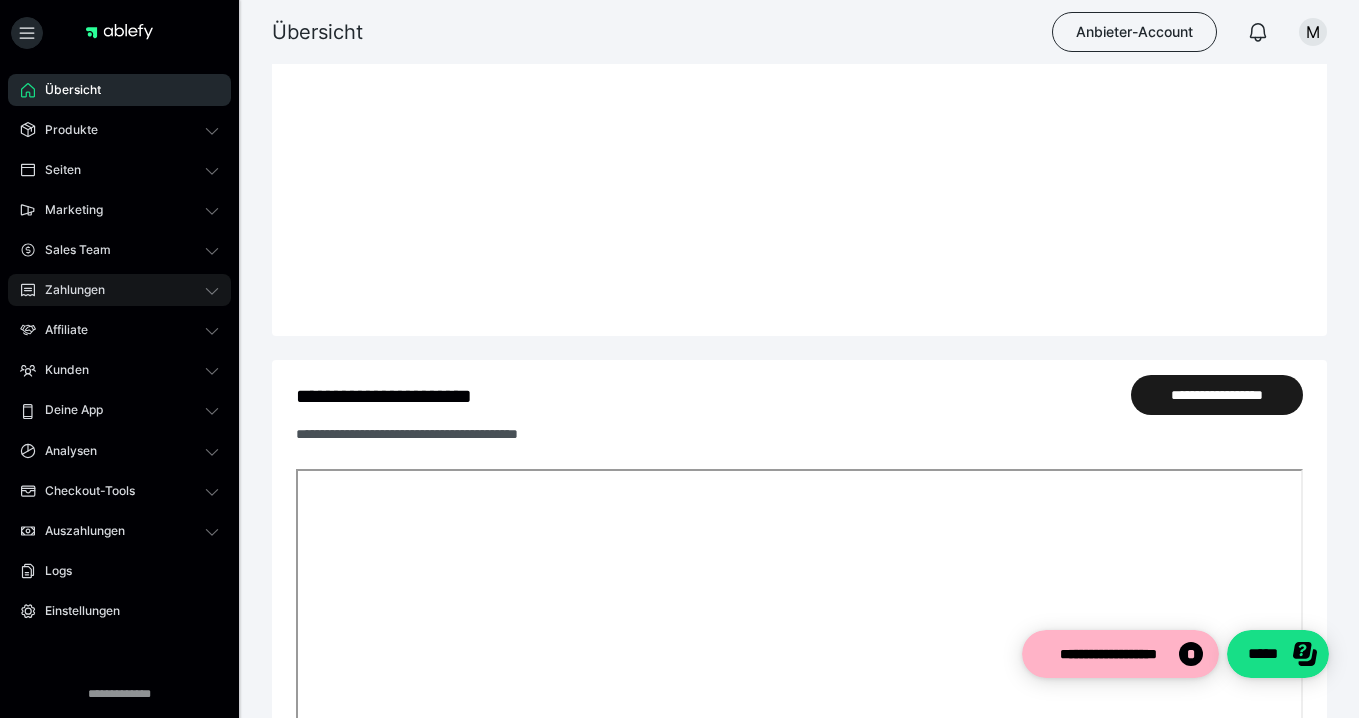click on "Zahlungen" at bounding box center [68, 290] 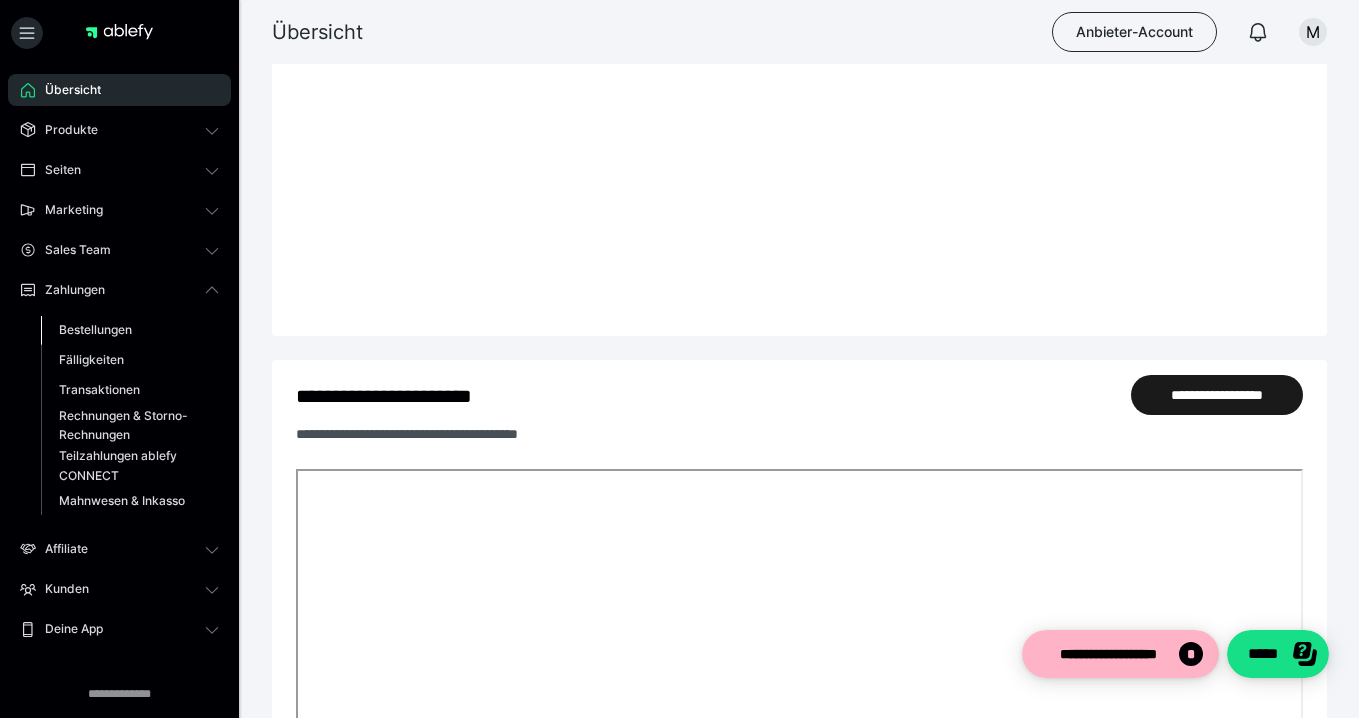 click on "Bestellungen" at bounding box center [95, 329] 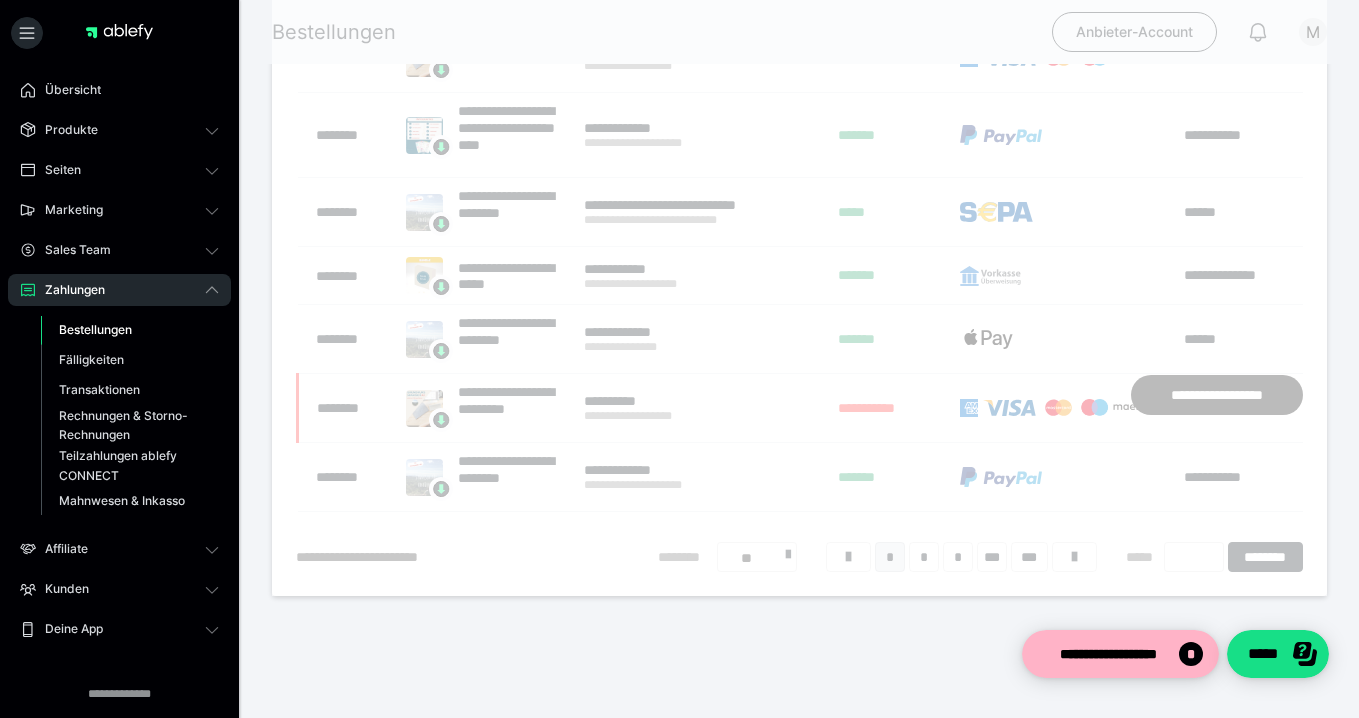 scroll, scrollTop: 0, scrollLeft: 0, axis: both 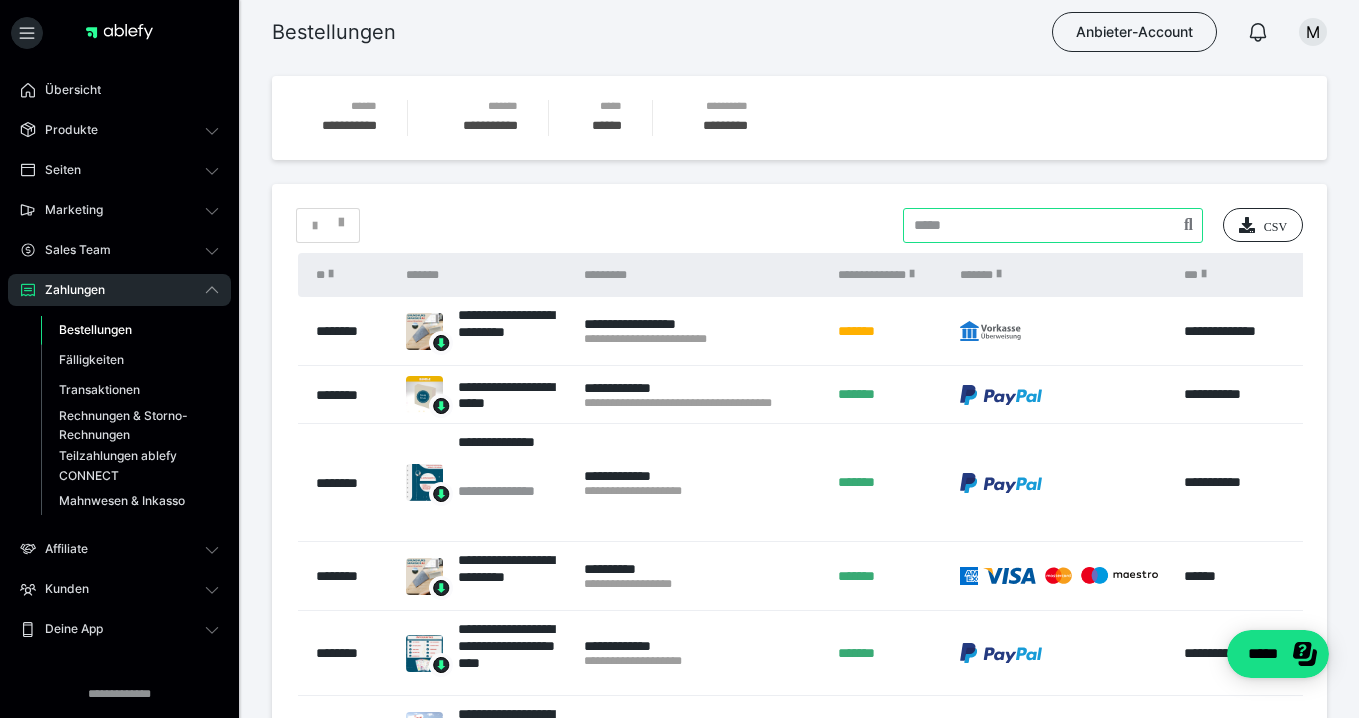 click at bounding box center [1053, 225] 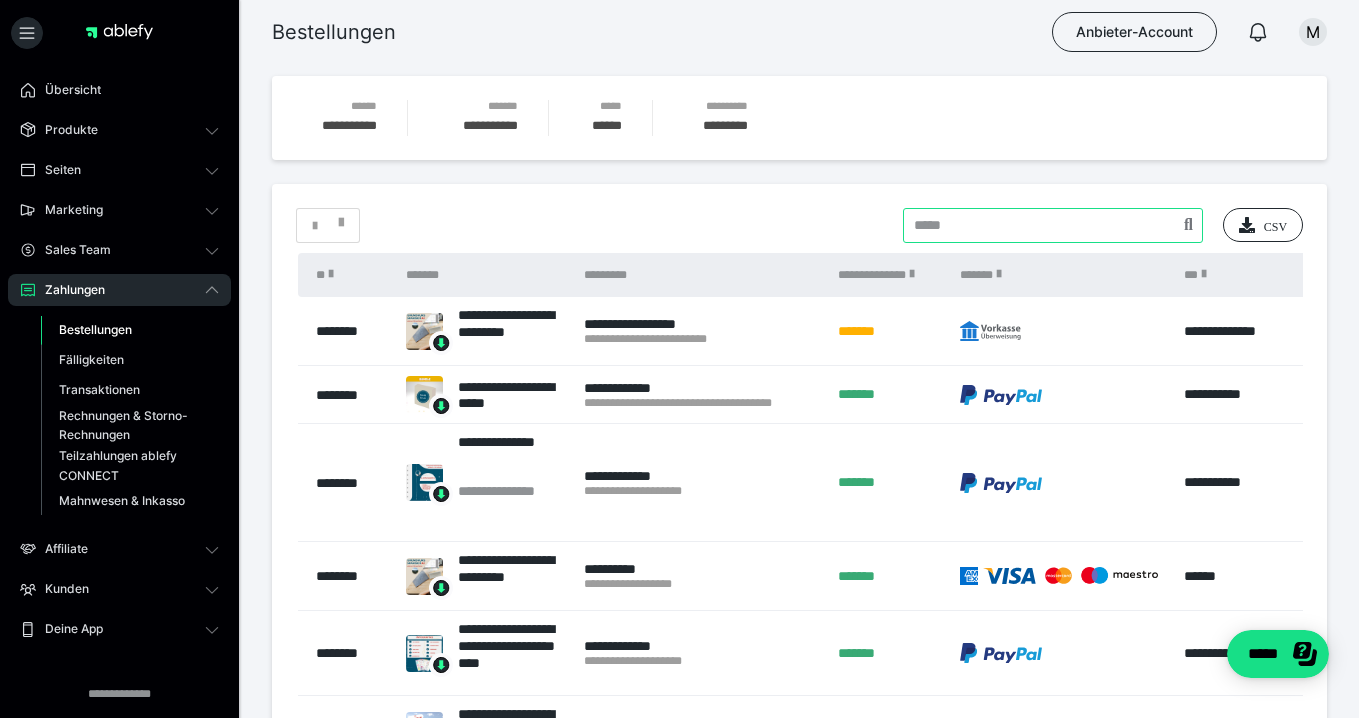 paste on "**********" 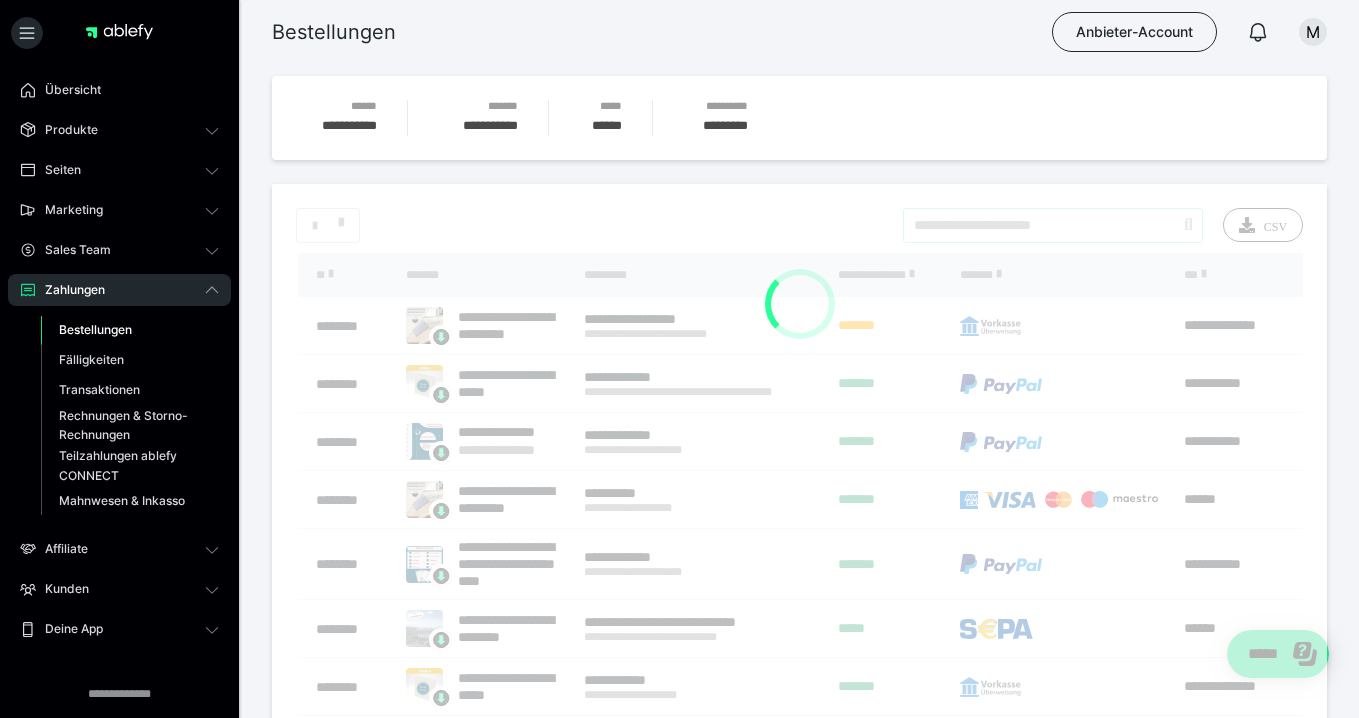 type on "**********" 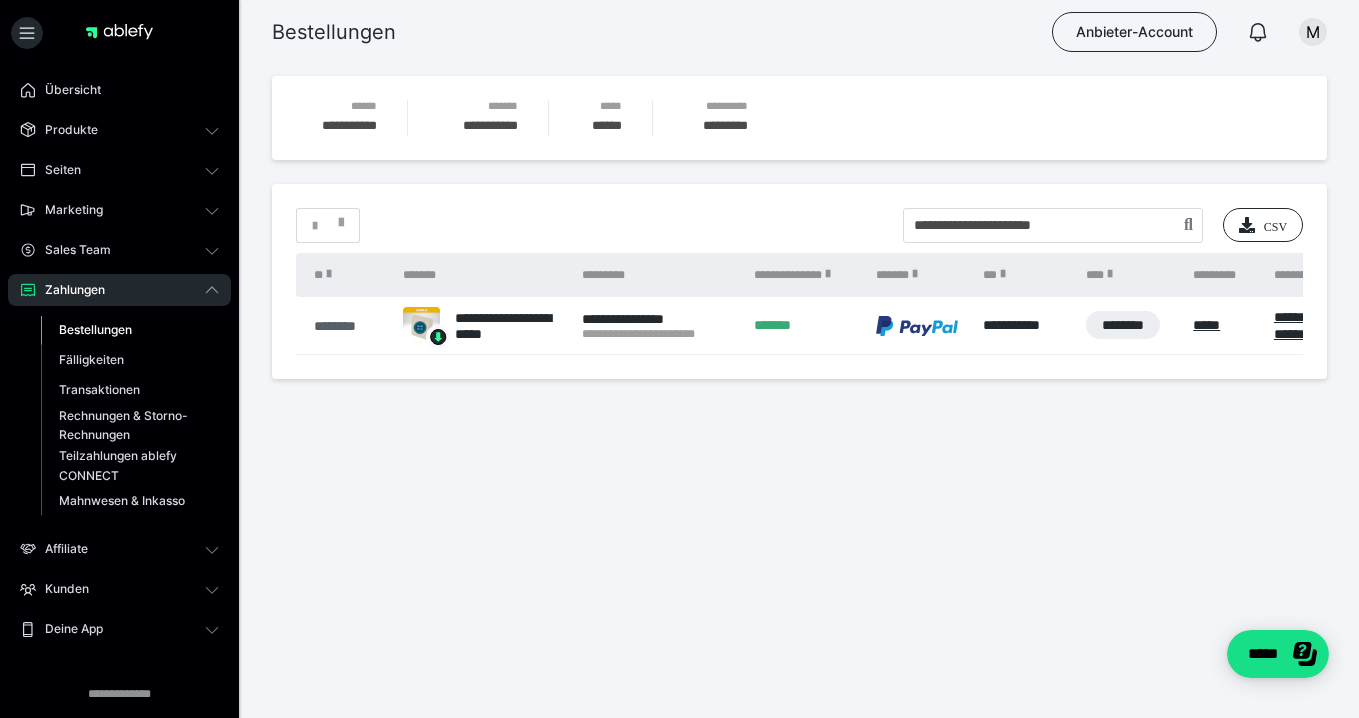 click on "********" at bounding box center (348, 326) 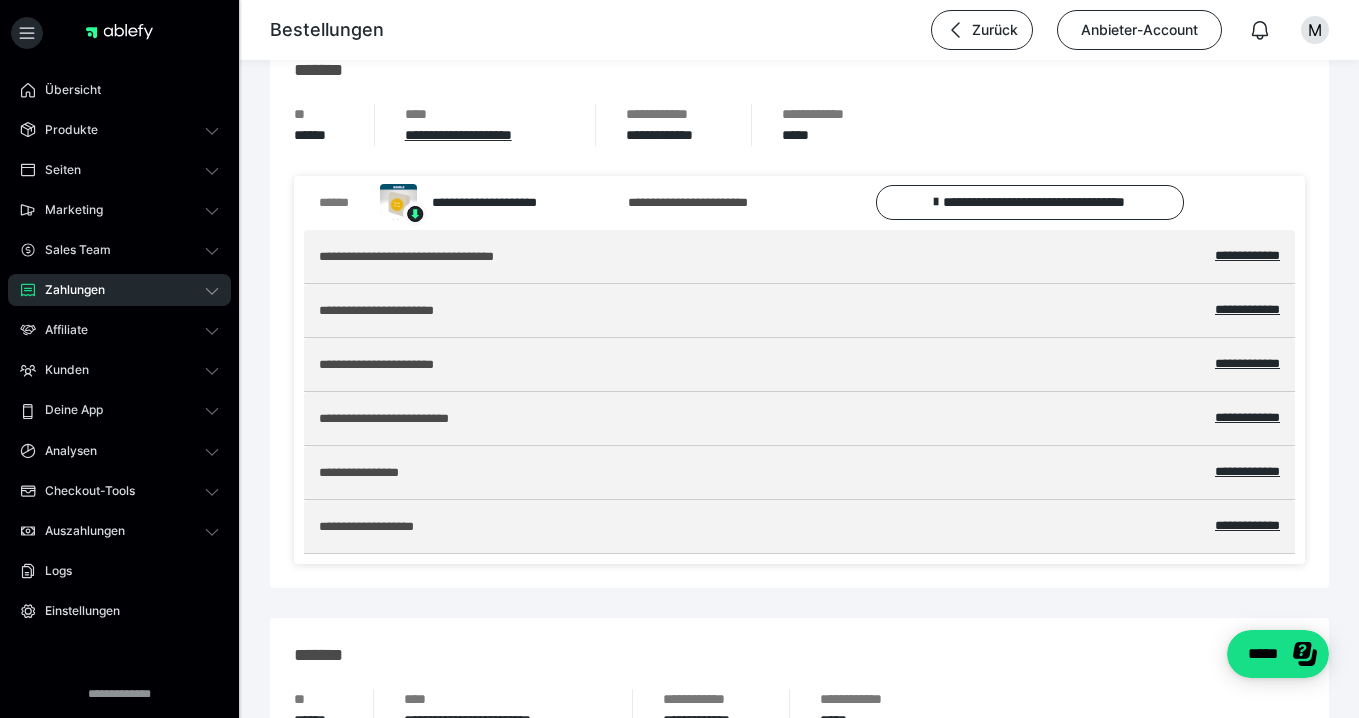 scroll, scrollTop: 1416, scrollLeft: 0, axis: vertical 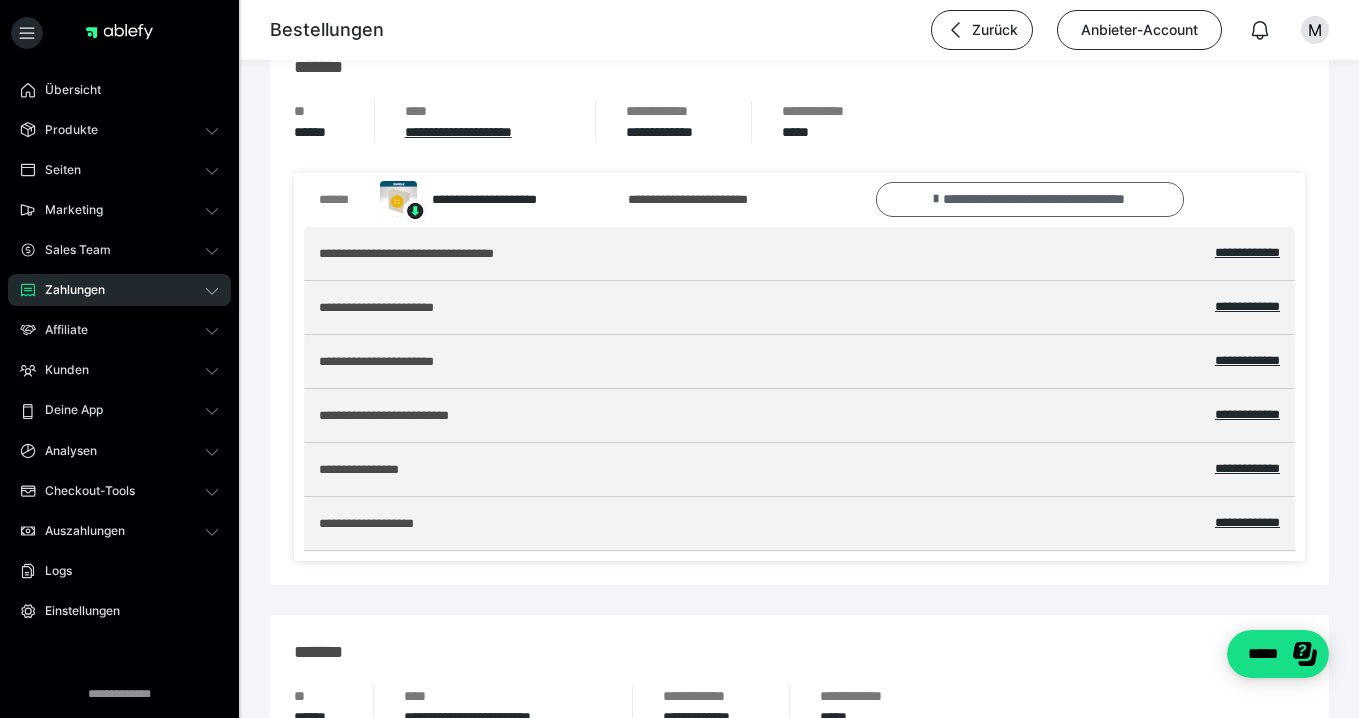 click on "**********" at bounding box center (1030, 199) 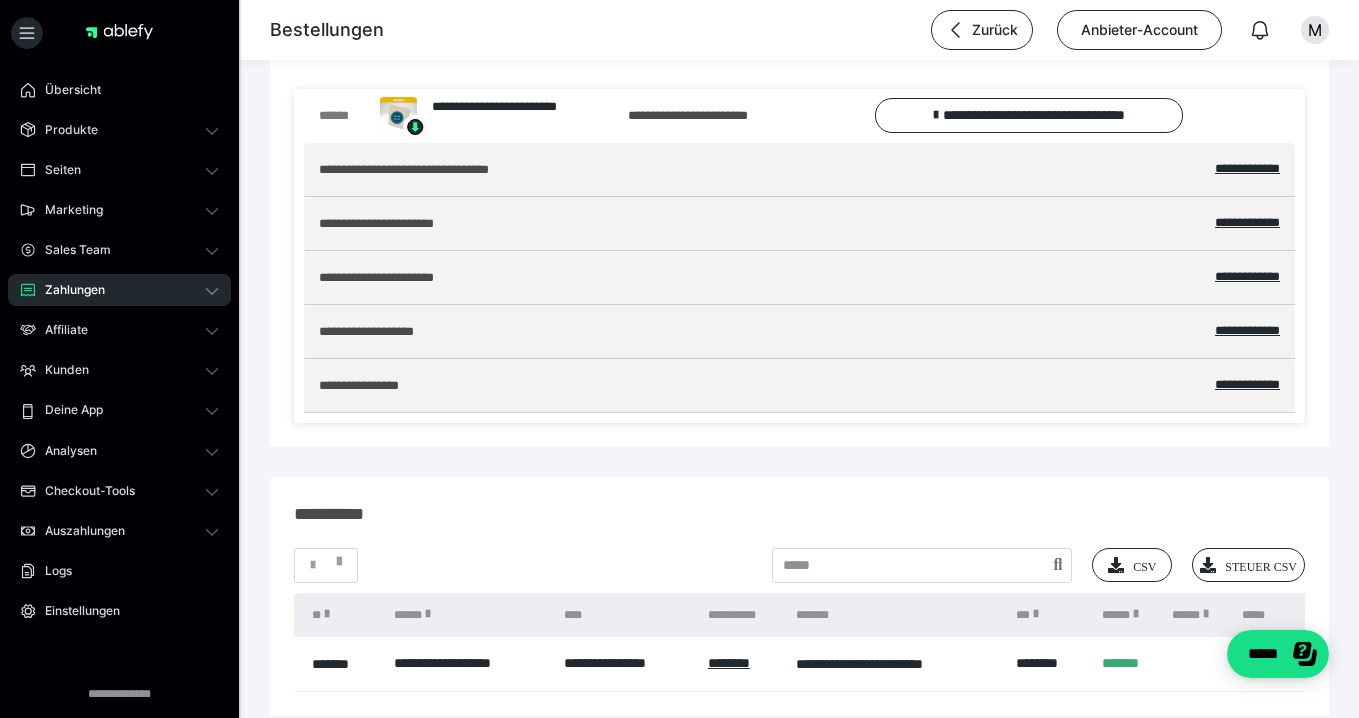 scroll, scrollTop: 2090, scrollLeft: 0, axis: vertical 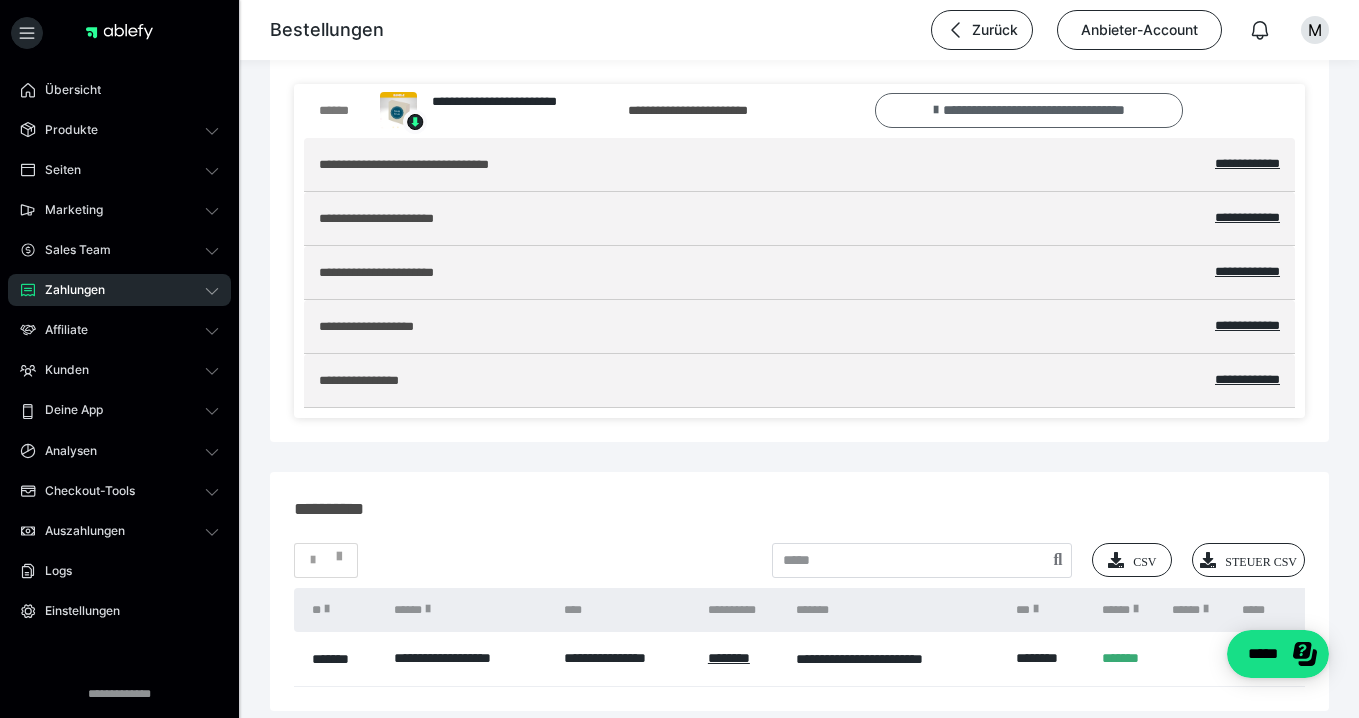 click on "**********" at bounding box center [1029, 110] 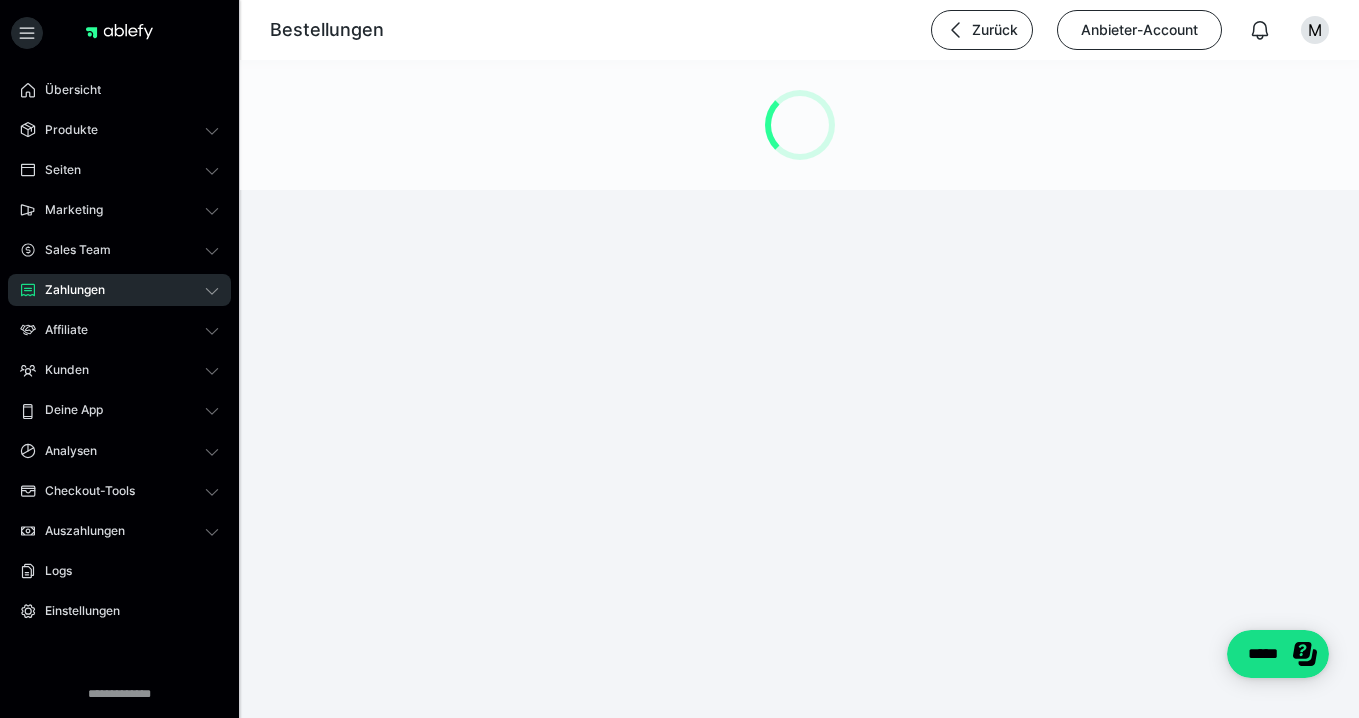 scroll, scrollTop: 0, scrollLeft: 0, axis: both 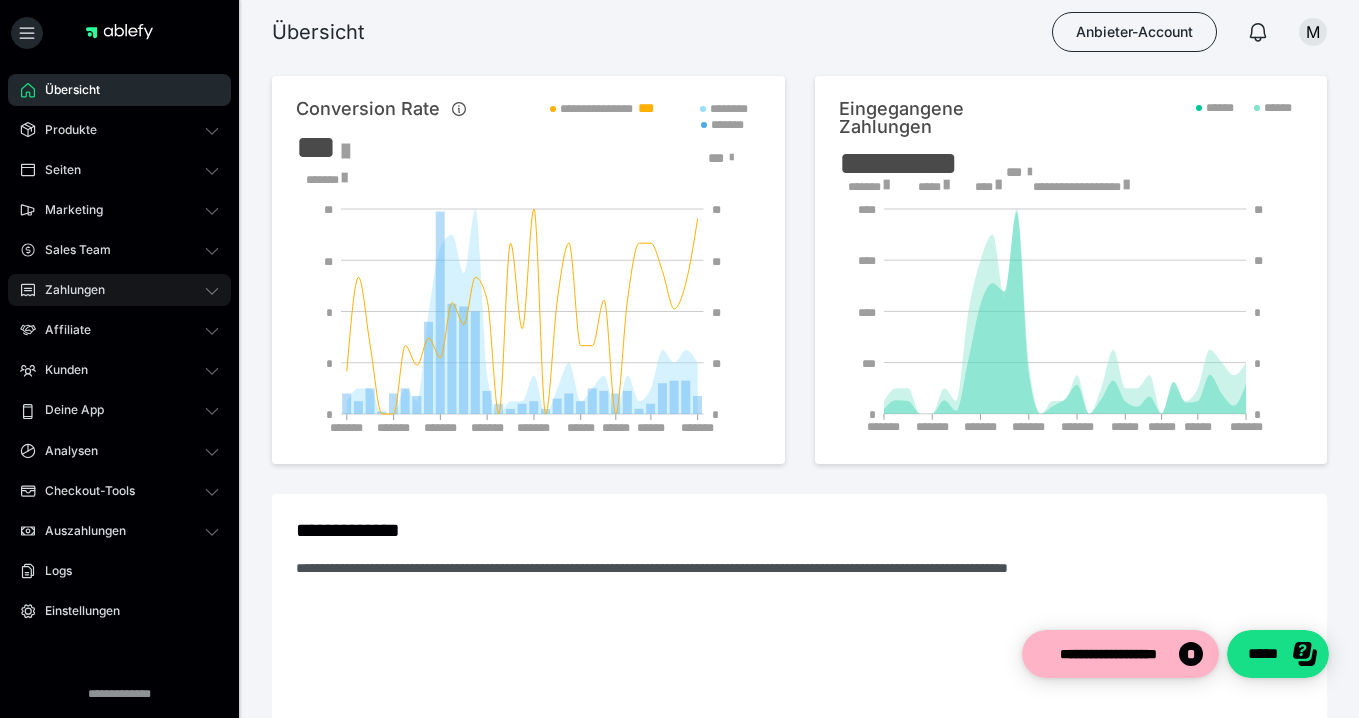 click on "Zahlungen" at bounding box center [119, 290] 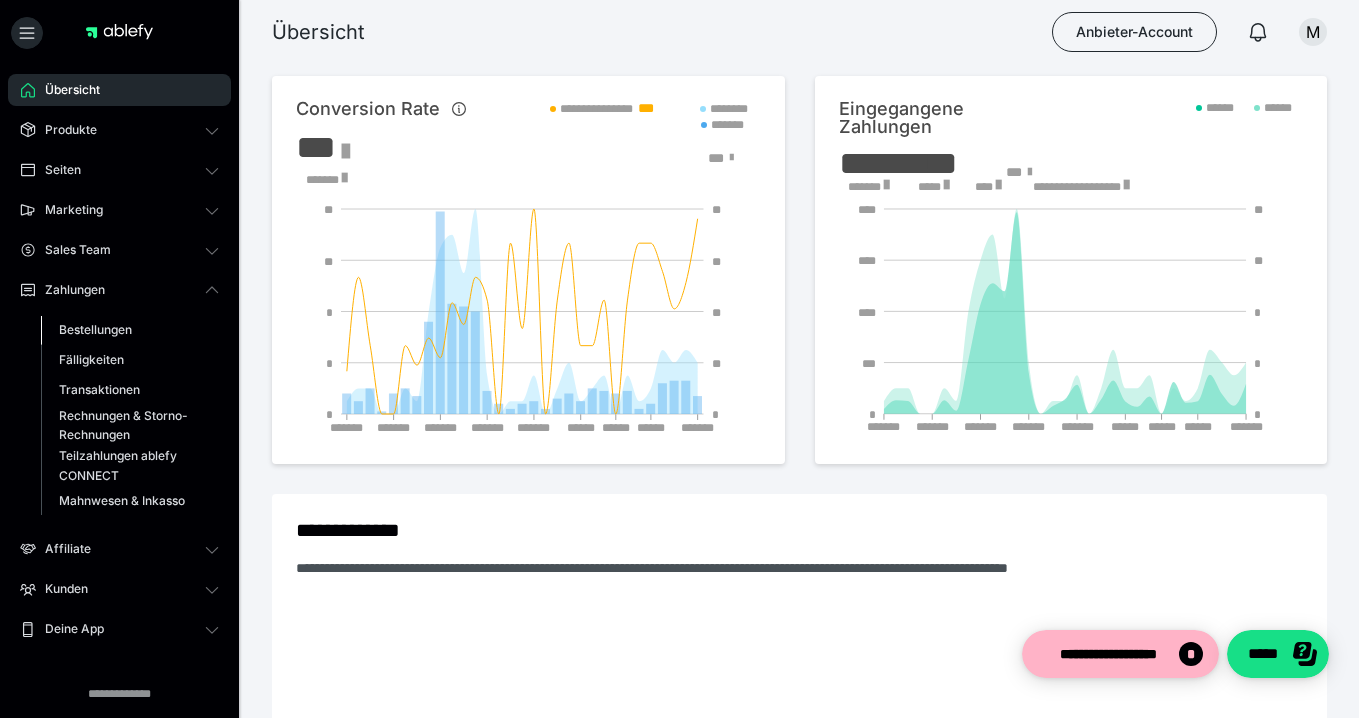click on "Bestellungen" at bounding box center [95, 329] 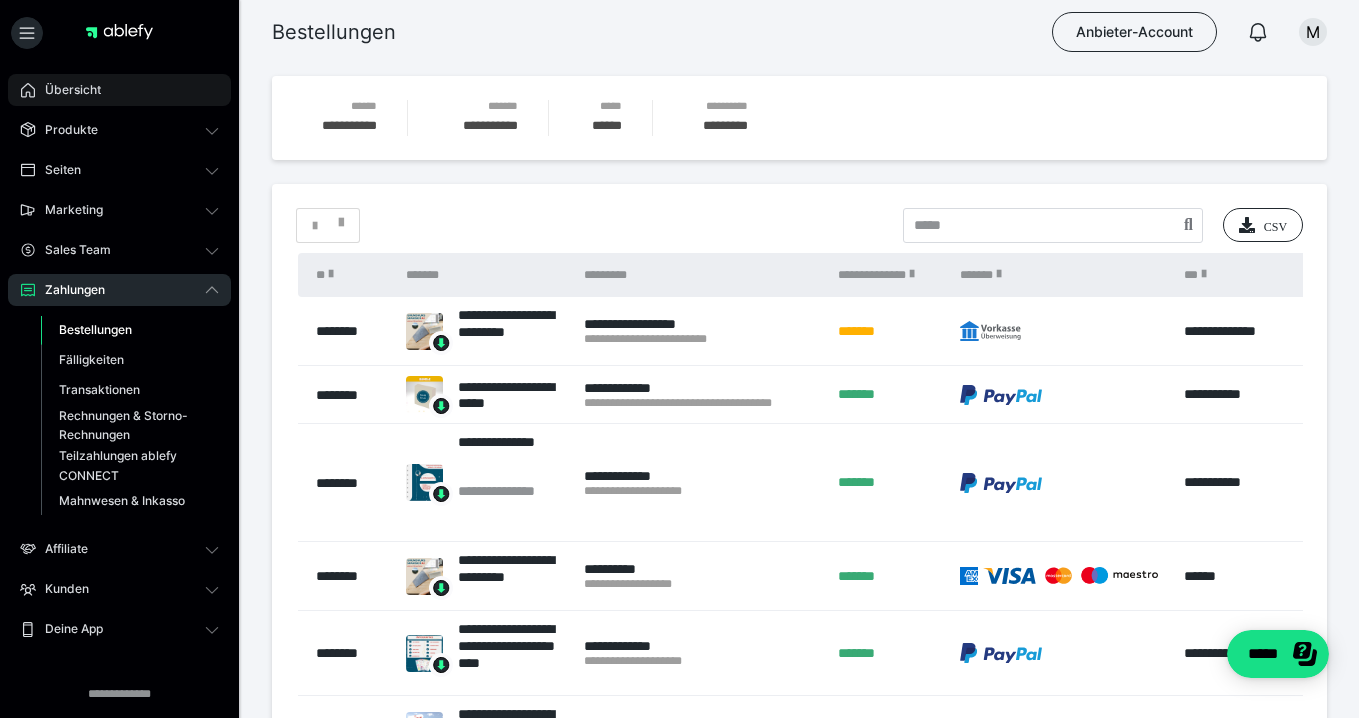 click on "Übersicht" at bounding box center (66, 90) 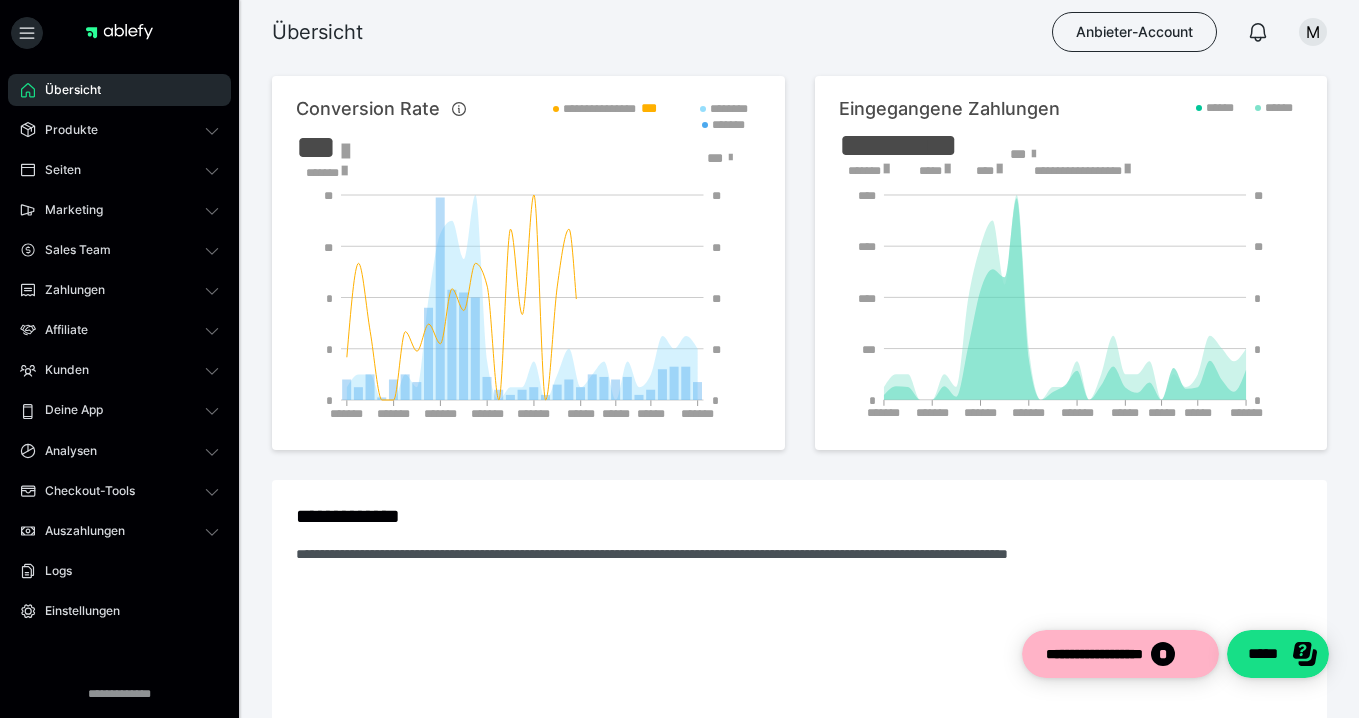 scroll, scrollTop: 0, scrollLeft: 0, axis: both 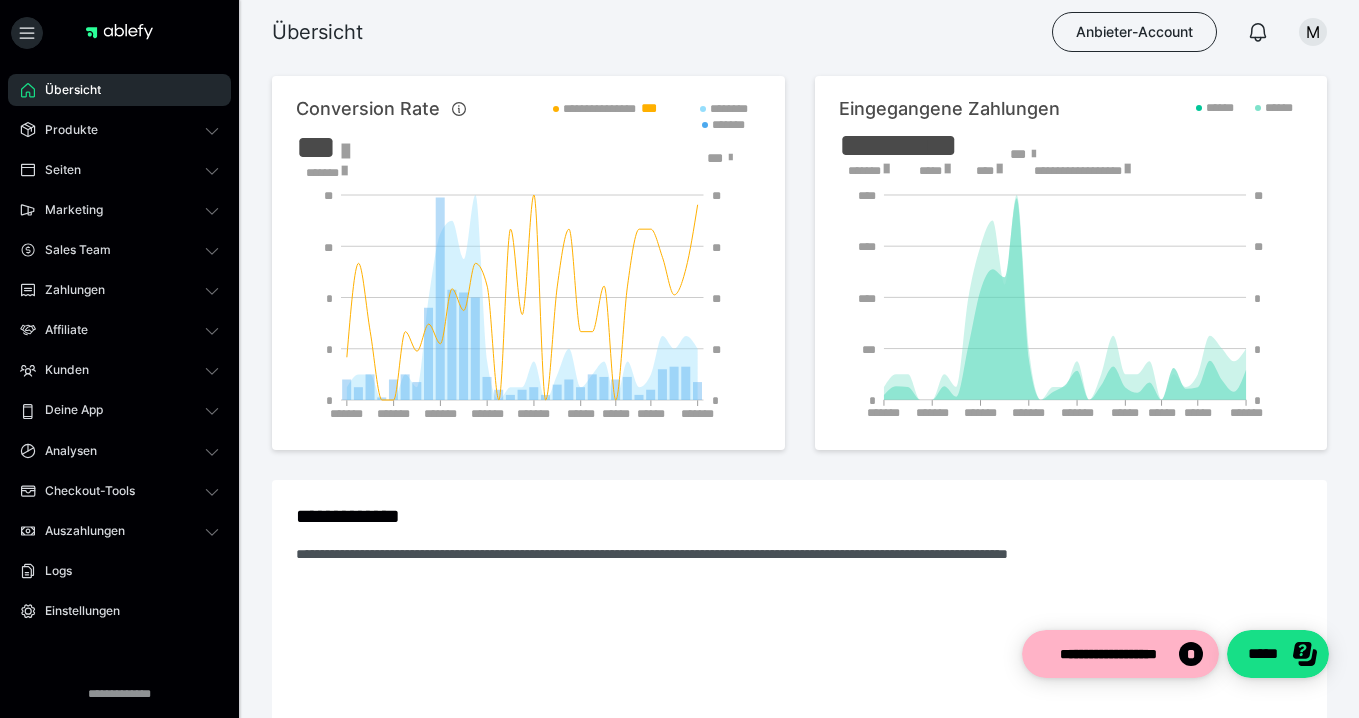 click on "*******" at bounding box center [869, 171] 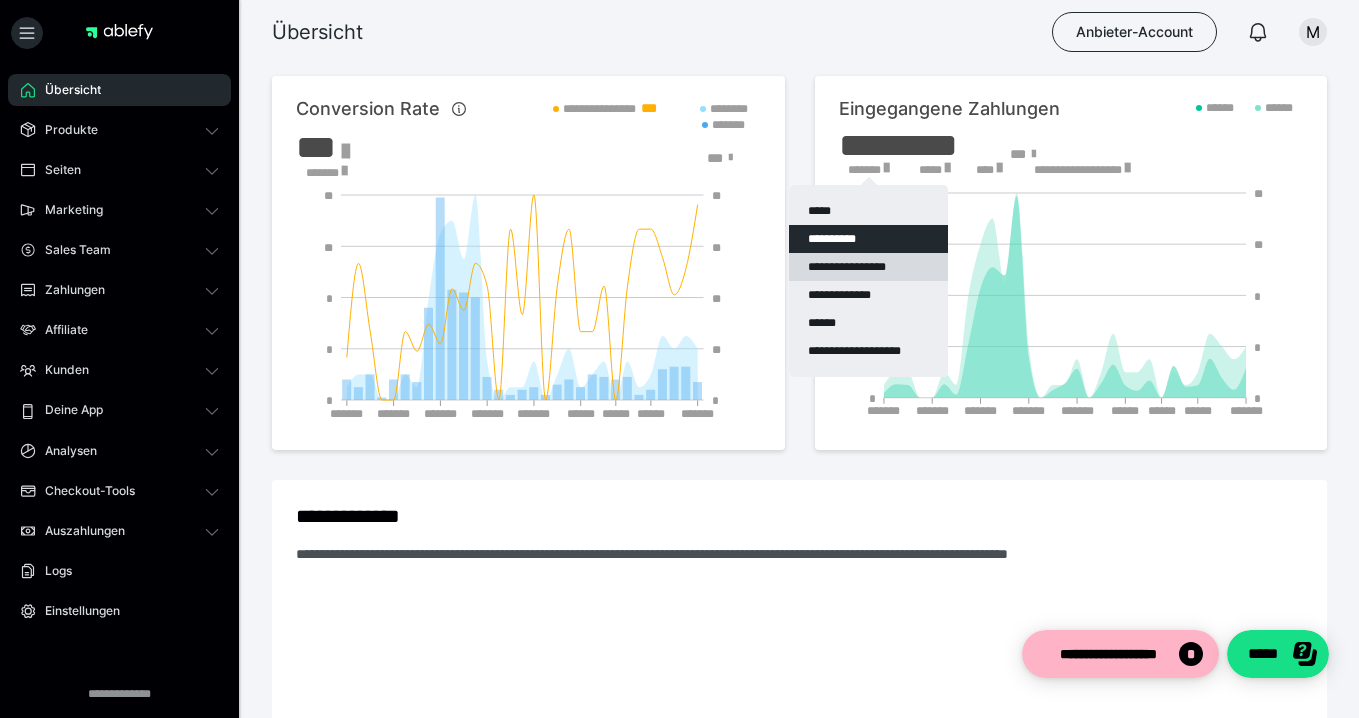 click on "**********" at bounding box center (868, 267) 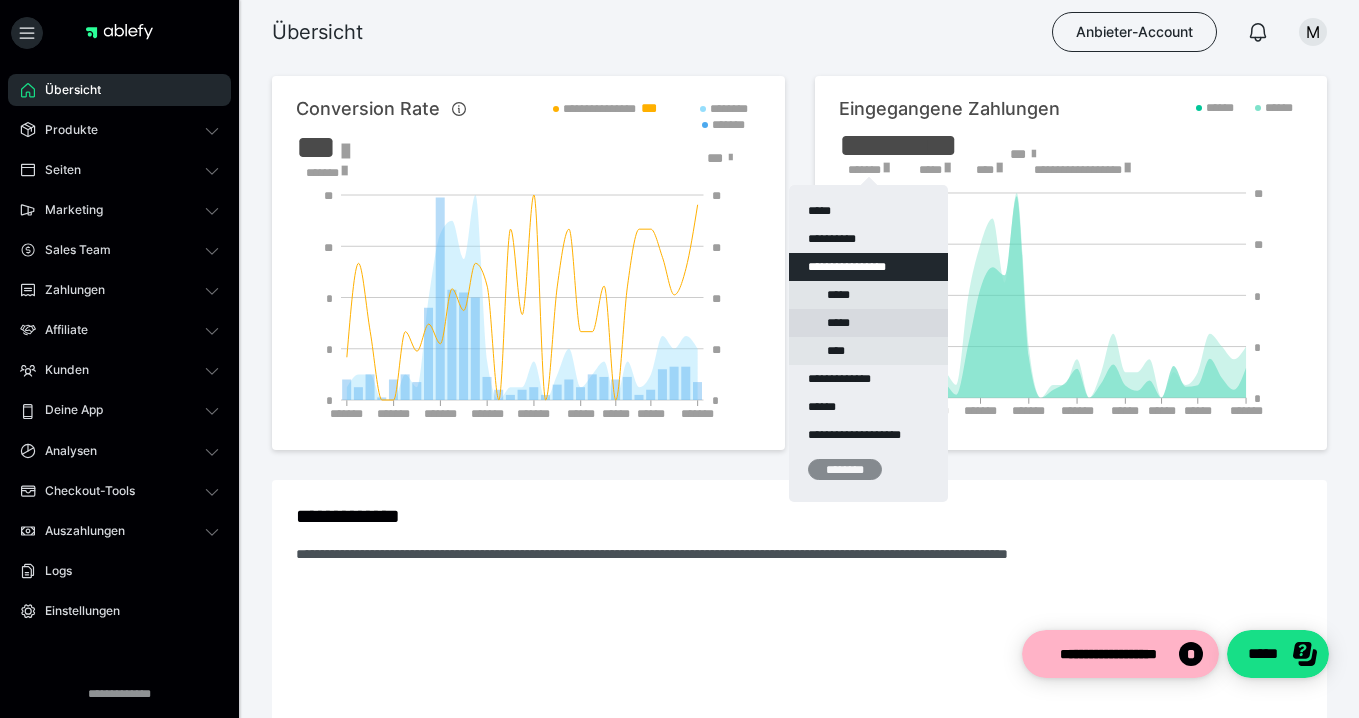 click on "*****" at bounding box center [868, 323] 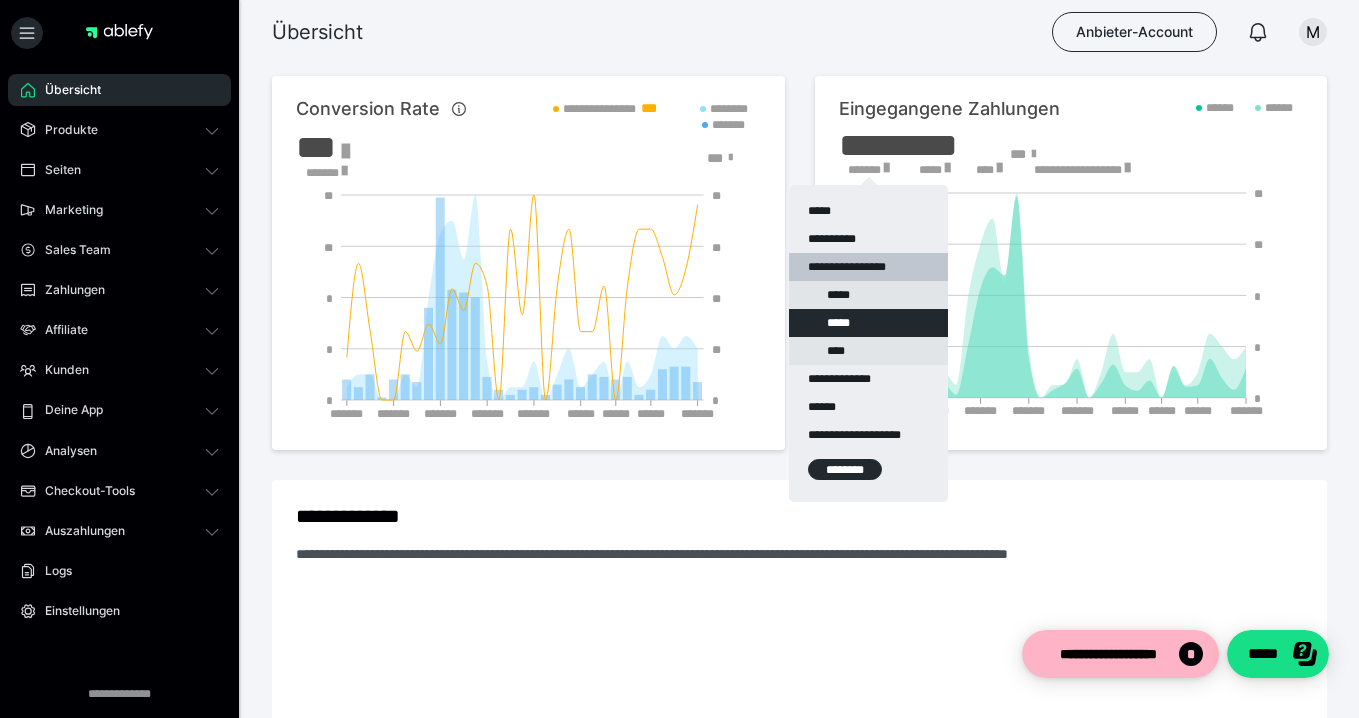 click on "********" at bounding box center (845, 469) 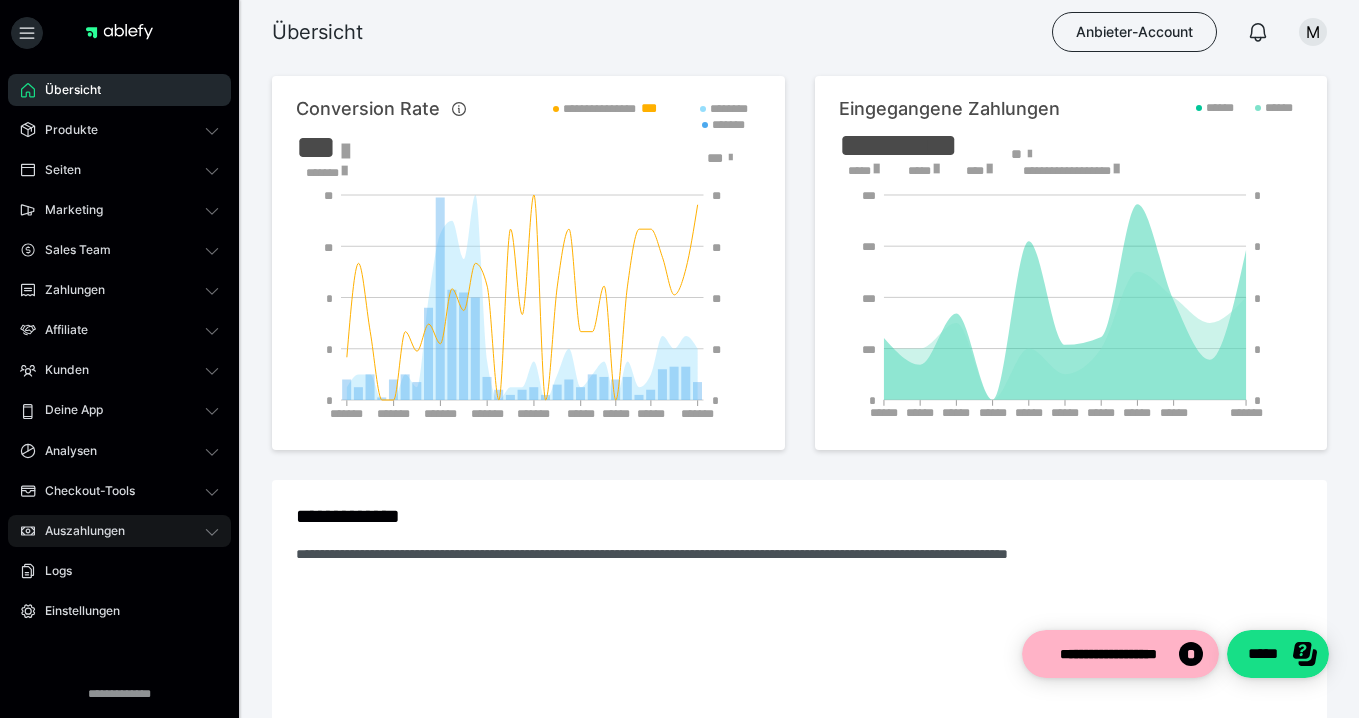 click on "Auszahlungen" at bounding box center (78, 531) 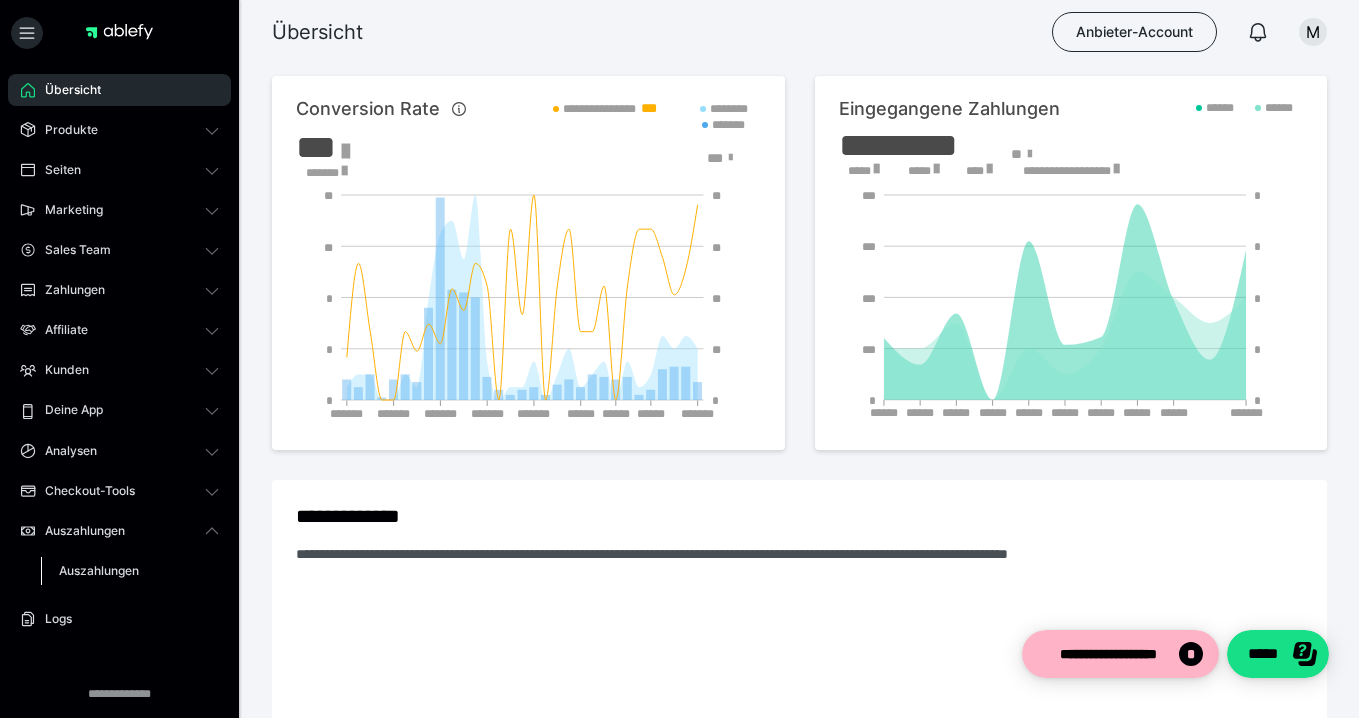 click on "Auszahlungen" at bounding box center [99, 570] 